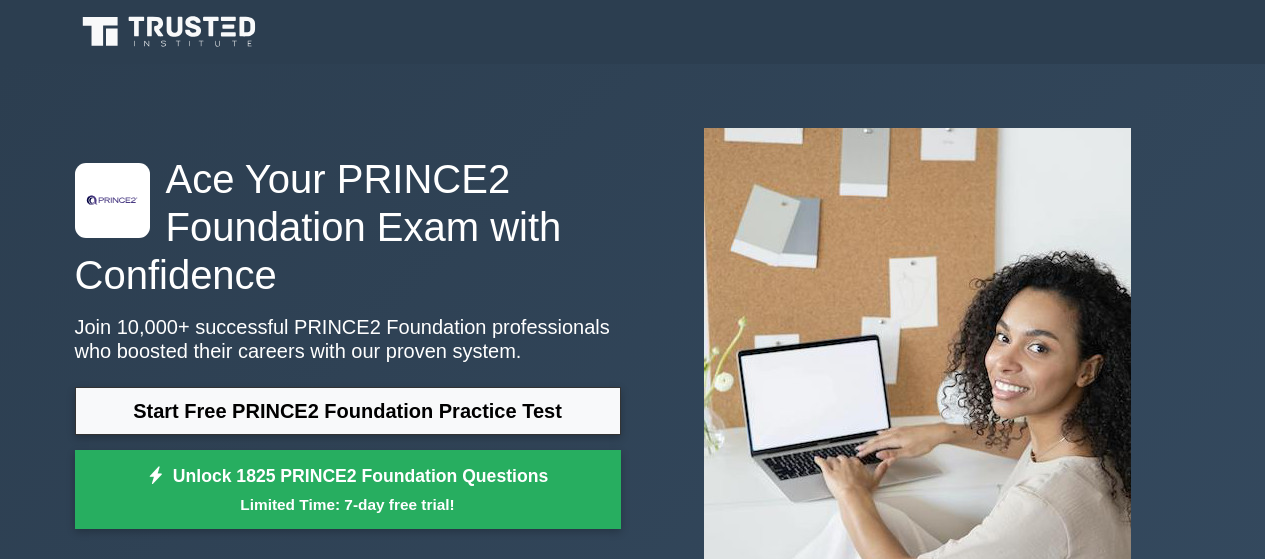 scroll, scrollTop: 0, scrollLeft: 0, axis: both 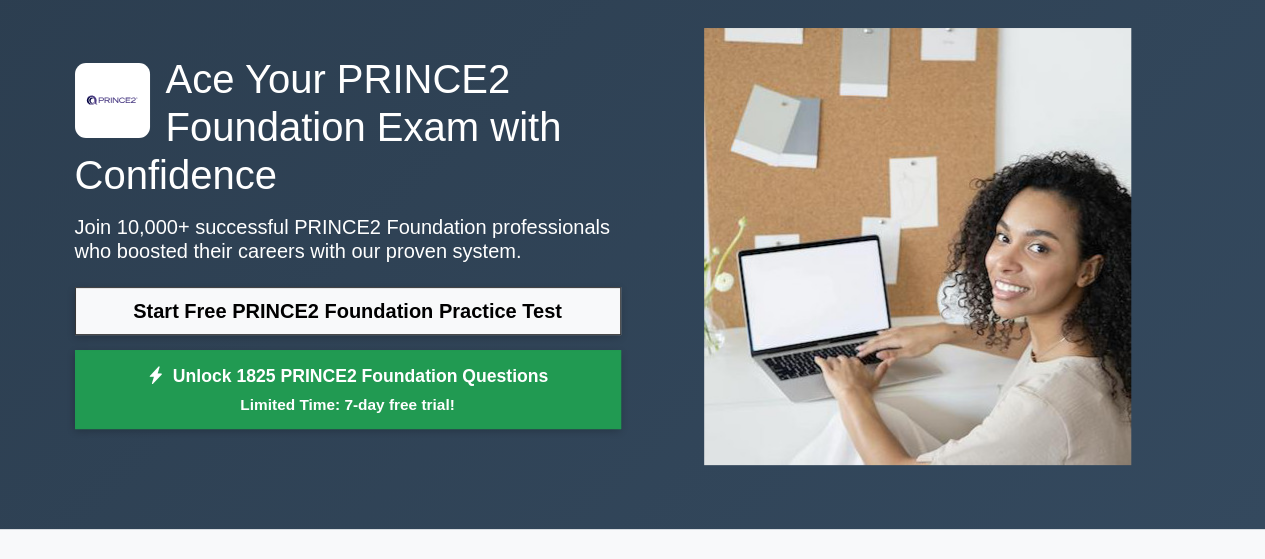 click on "Unlock 1825 PRINCE2 Foundation Questions
Limited Time: 7-day free trial!" at bounding box center [348, 390] 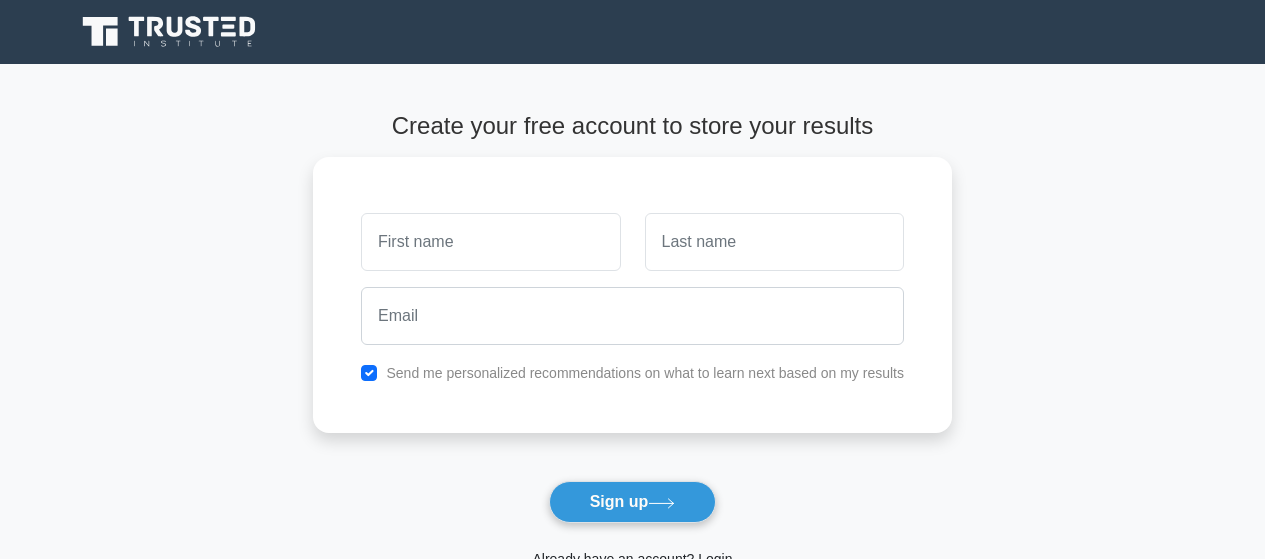 scroll, scrollTop: 0, scrollLeft: 0, axis: both 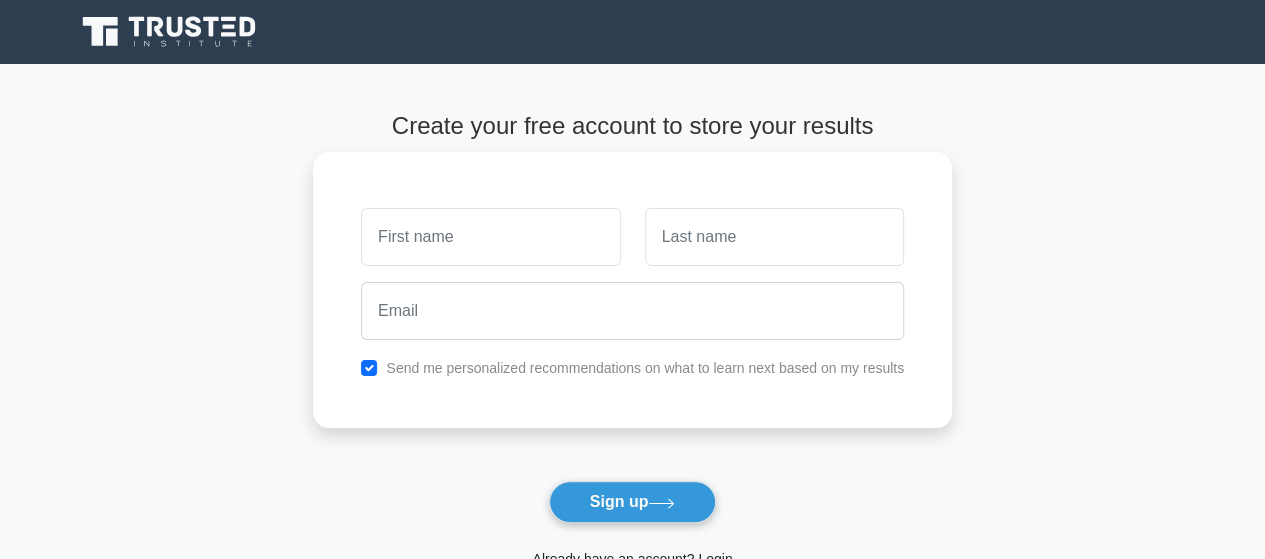 click at bounding box center (490, 237) 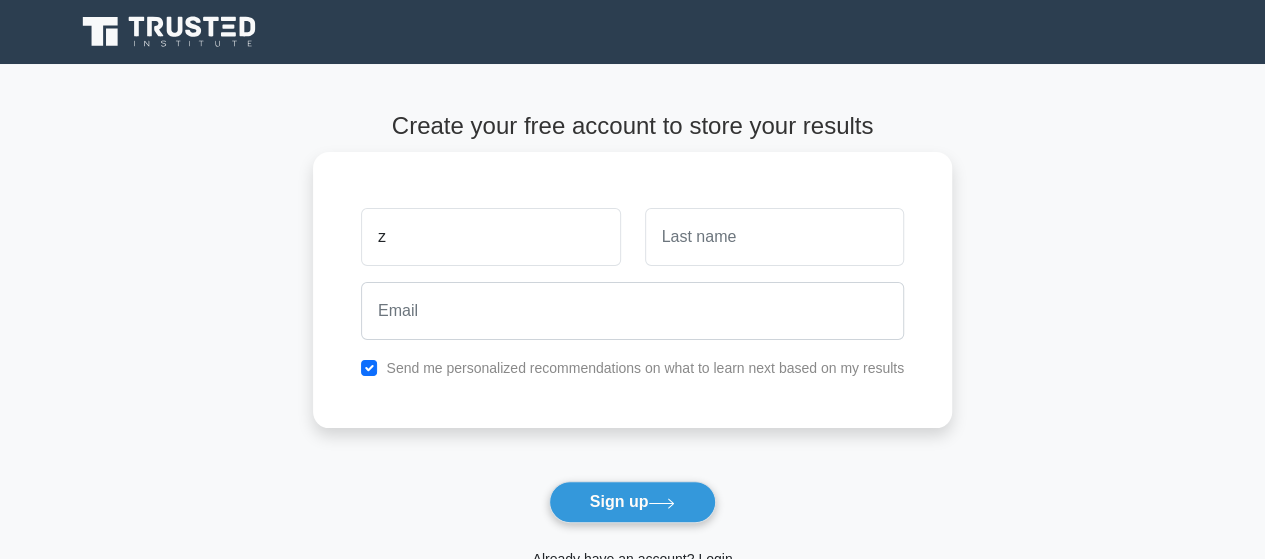 type on "z" 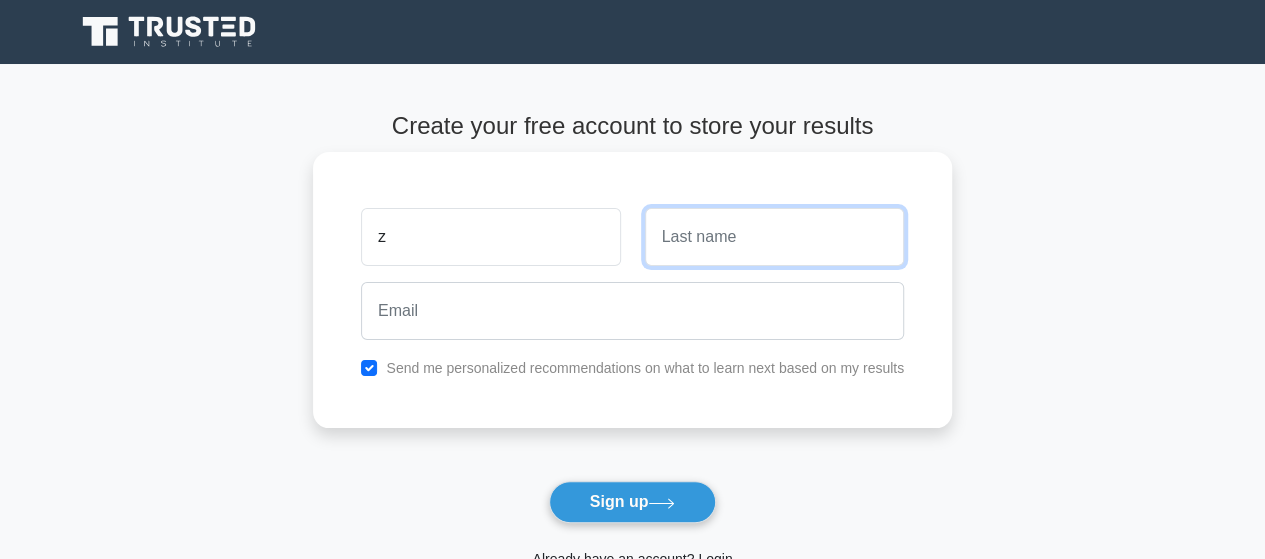 click at bounding box center (774, 237) 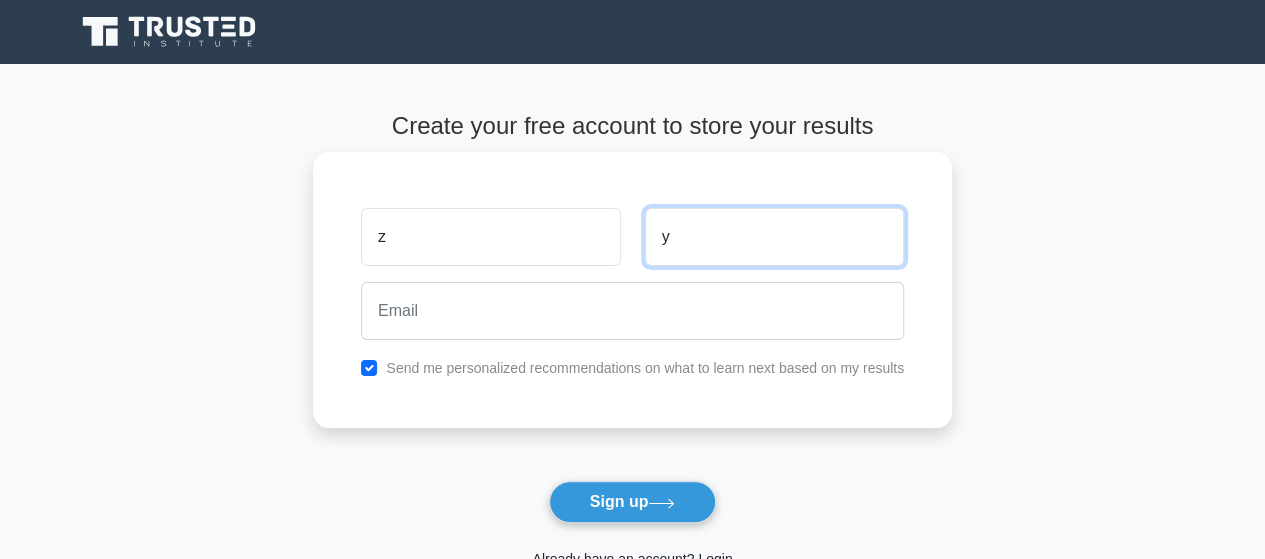 type on "y" 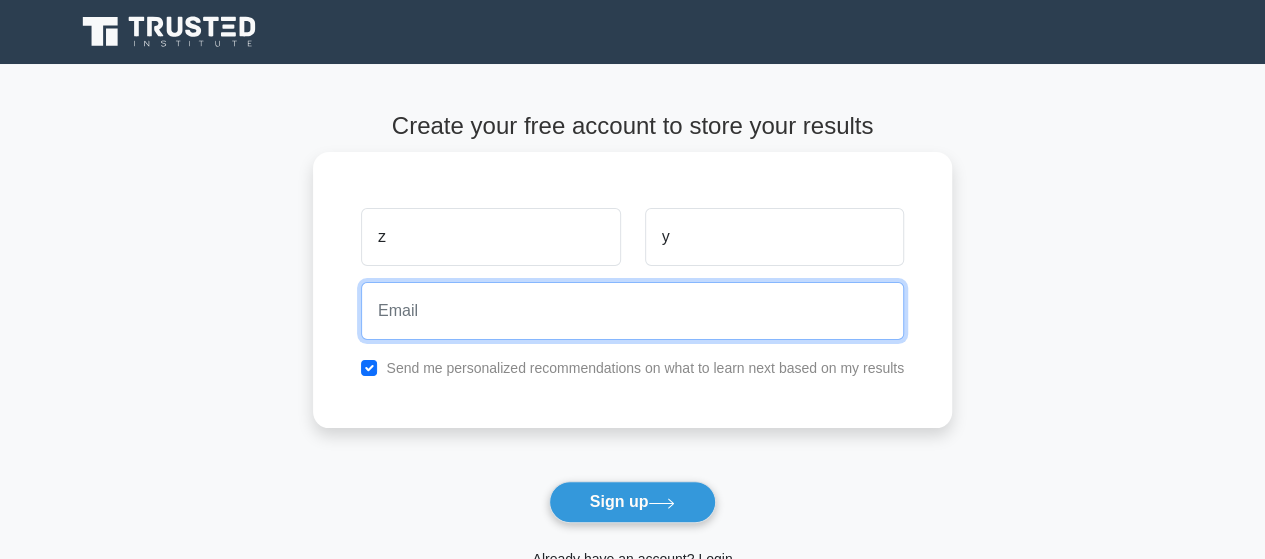 click at bounding box center (632, 311) 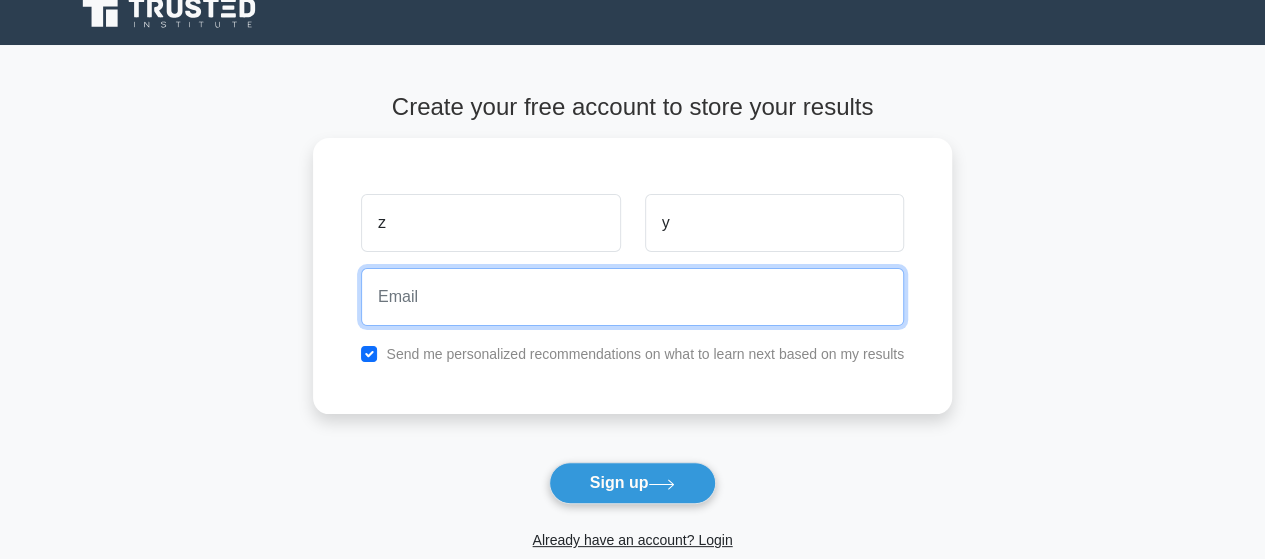 scroll, scrollTop: 0, scrollLeft: 0, axis: both 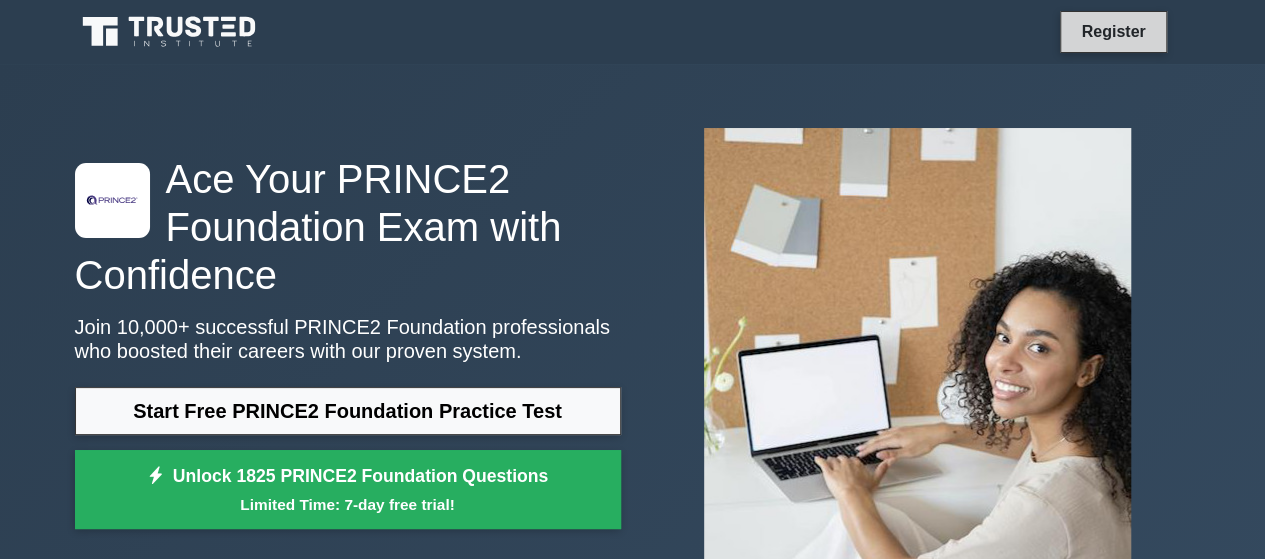 click on "Register" at bounding box center (1113, 31) 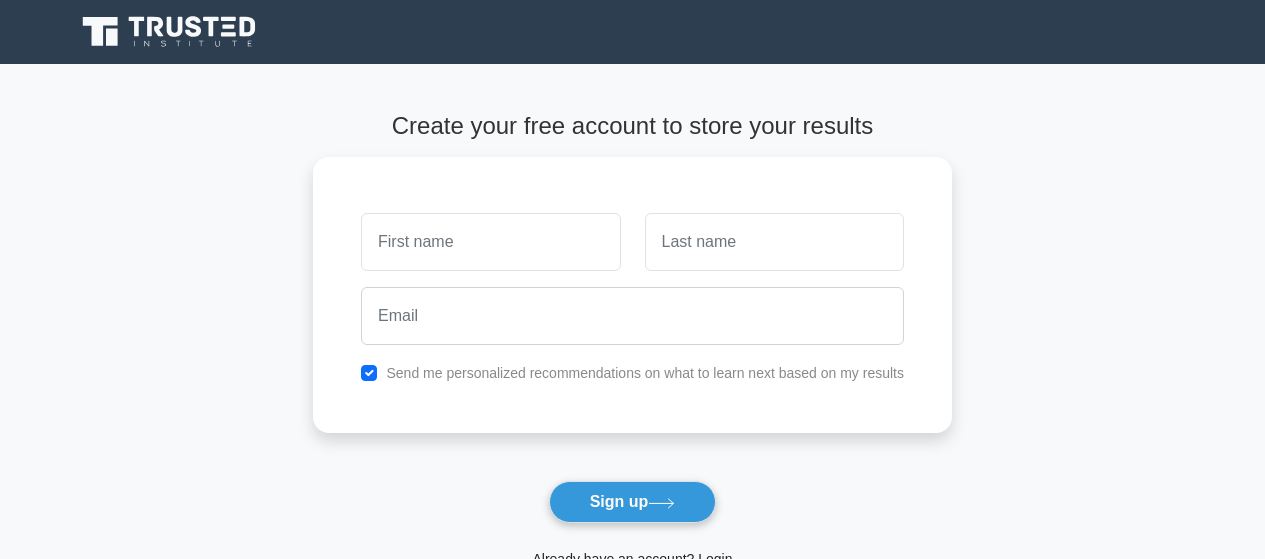 scroll, scrollTop: 0, scrollLeft: 0, axis: both 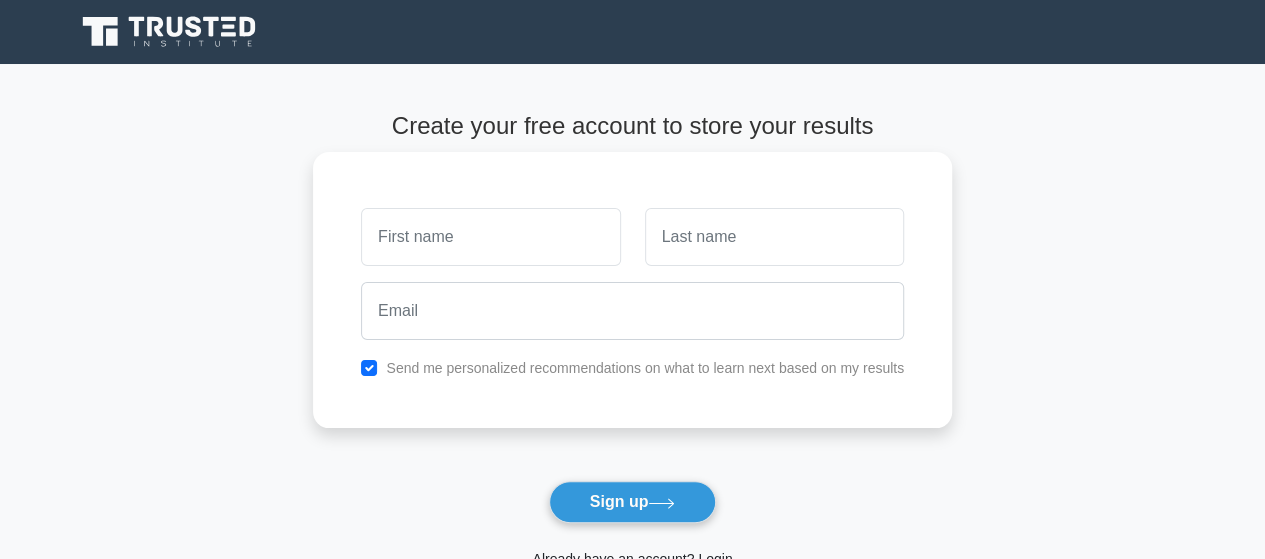 click at bounding box center [490, 237] 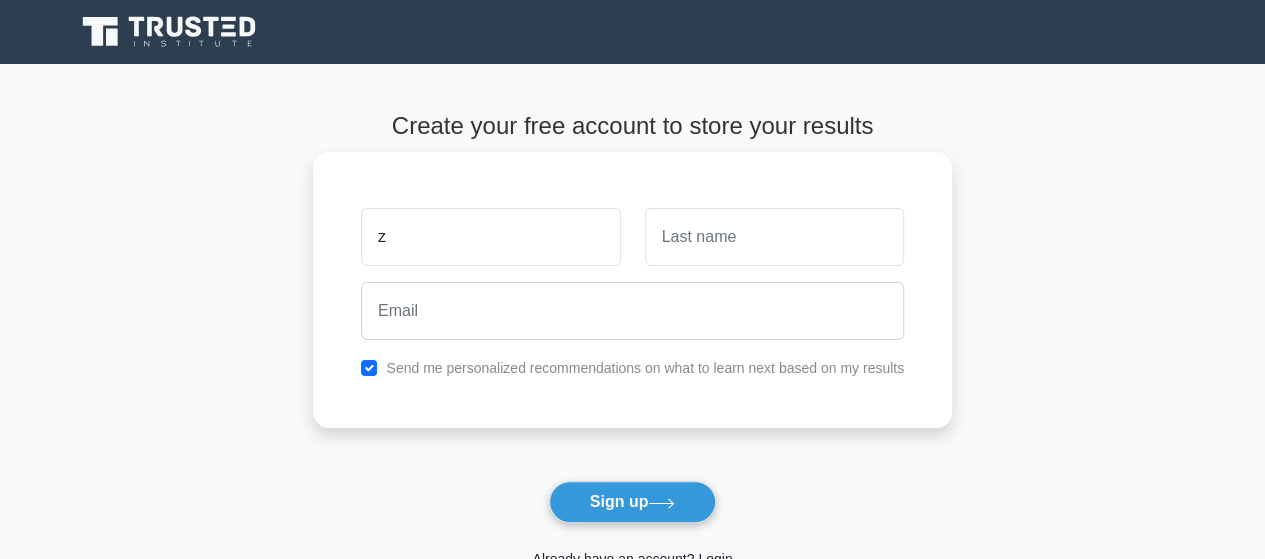 type on "z" 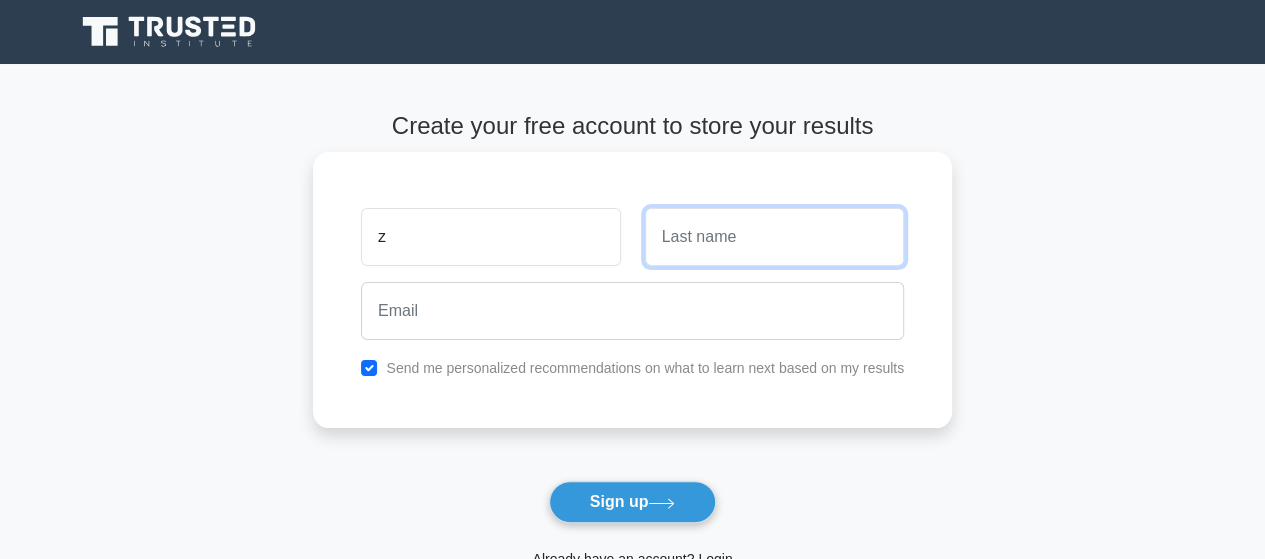 click at bounding box center [774, 237] 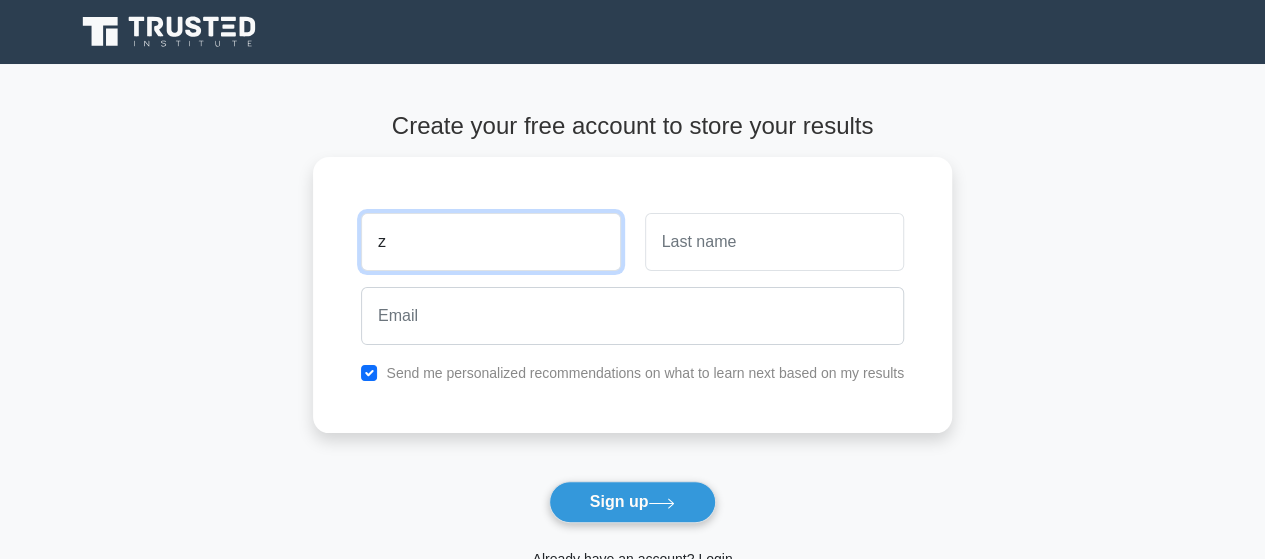 drag, startPoint x: 492, startPoint y: 241, endPoint x: 224, endPoint y: 241, distance: 268 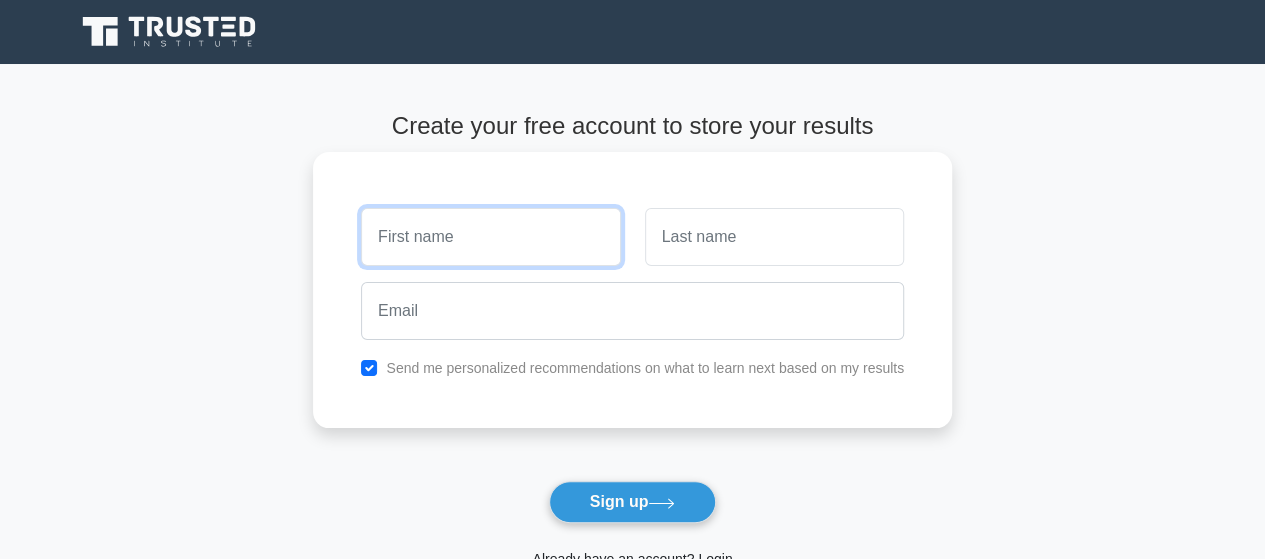 type on "z" 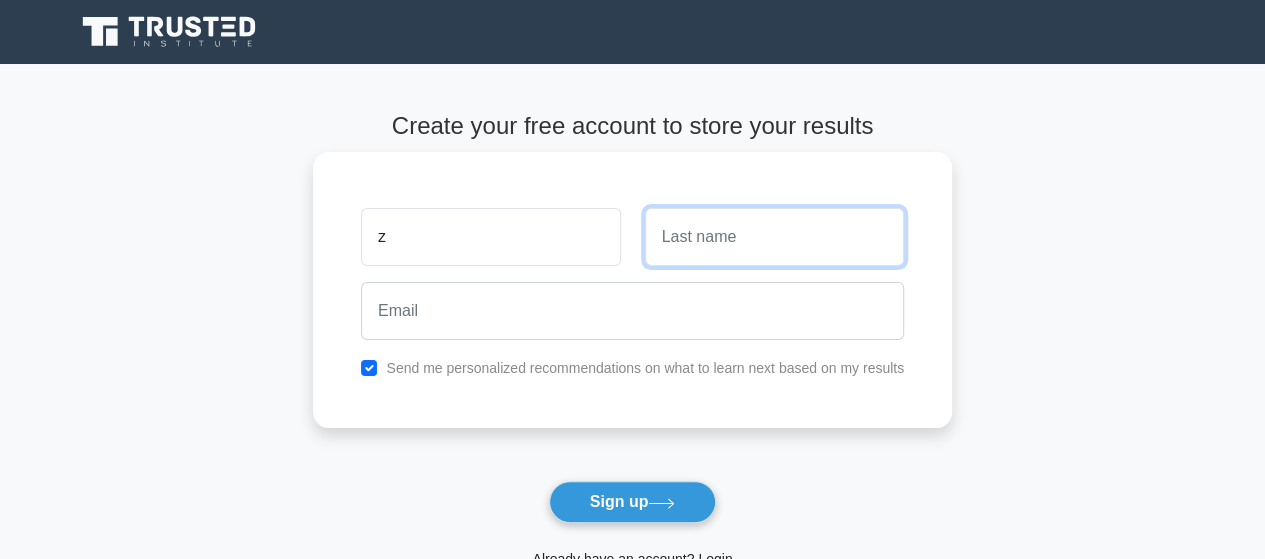 click at bounding box center (774, 237) 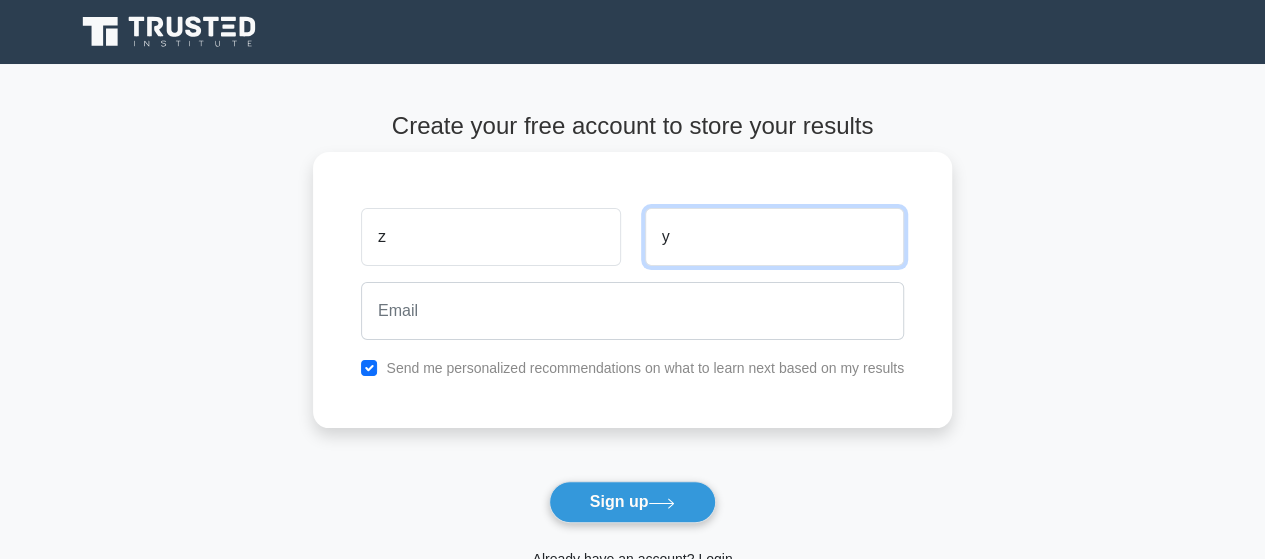 type on "y" 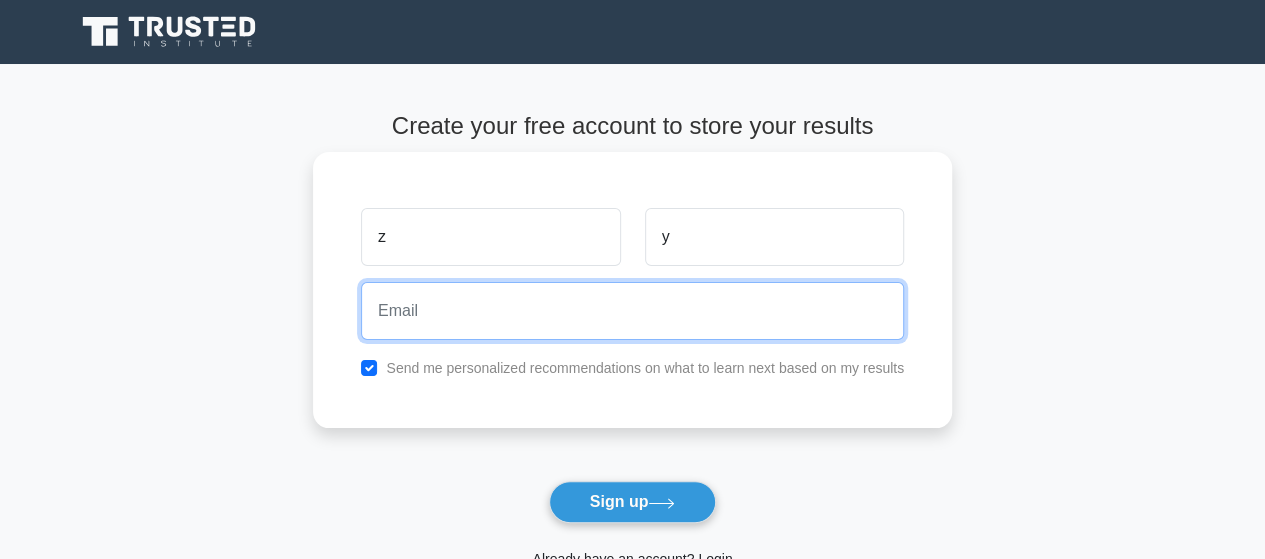 click at bounding box center (632, 311) 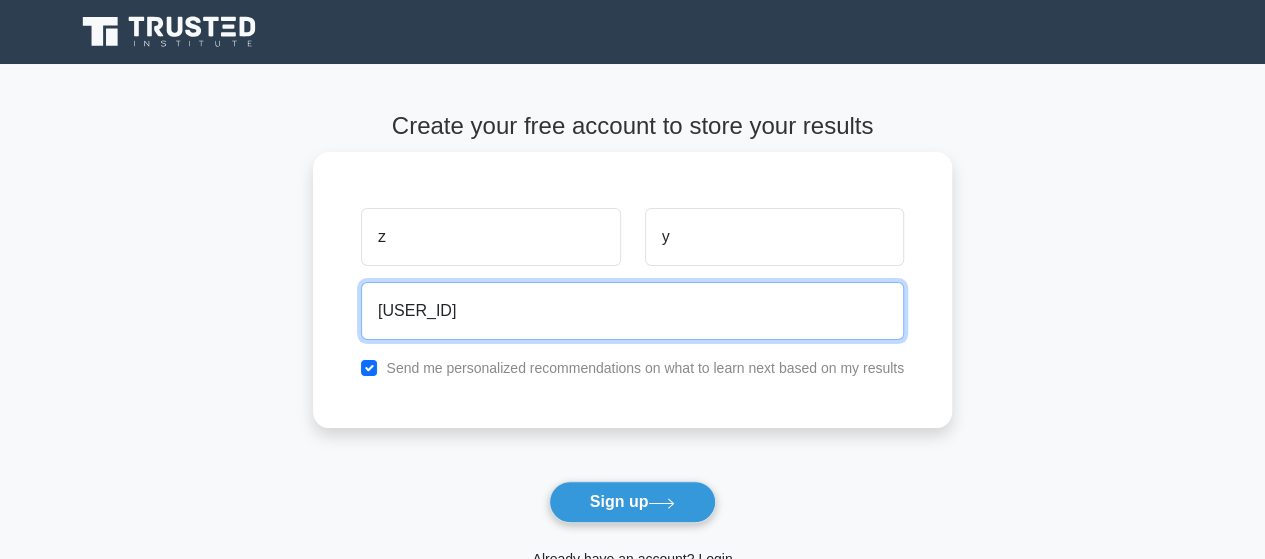 click on "z121657576" at bounding box center [632, 311] 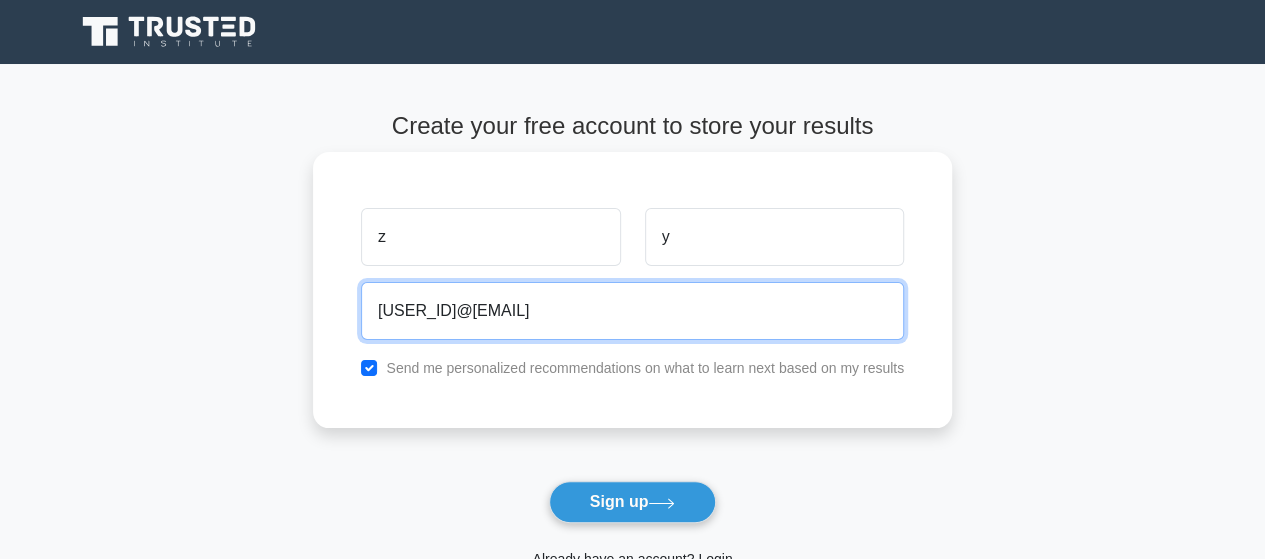 type on "z1216575769@gmail.com" 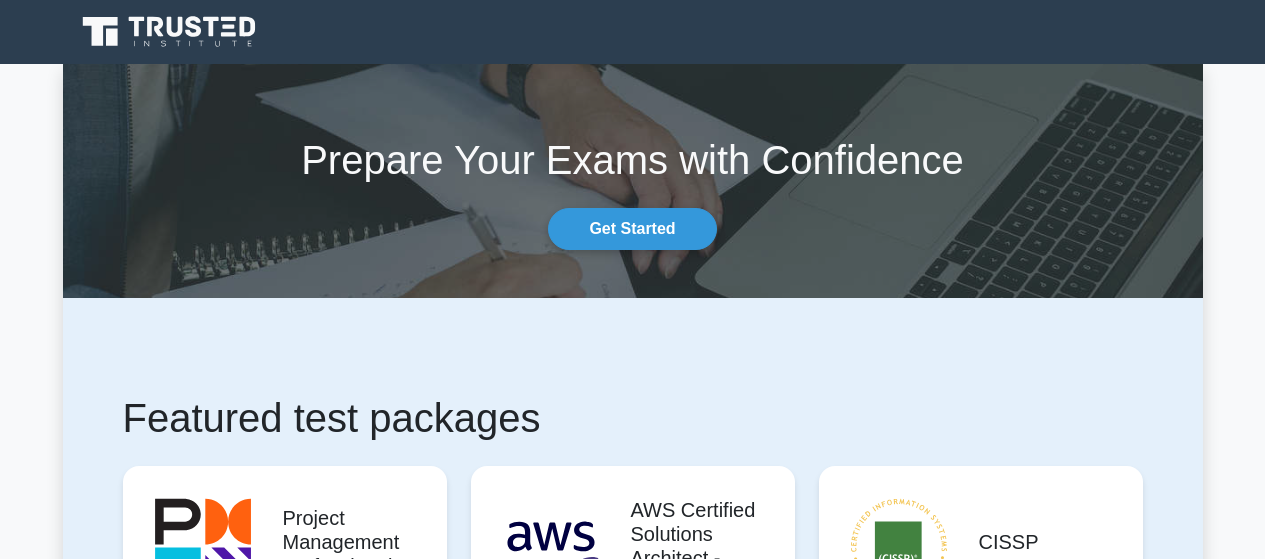 scroll, scrollTop: 0, scrollLeft: 0, axis: both 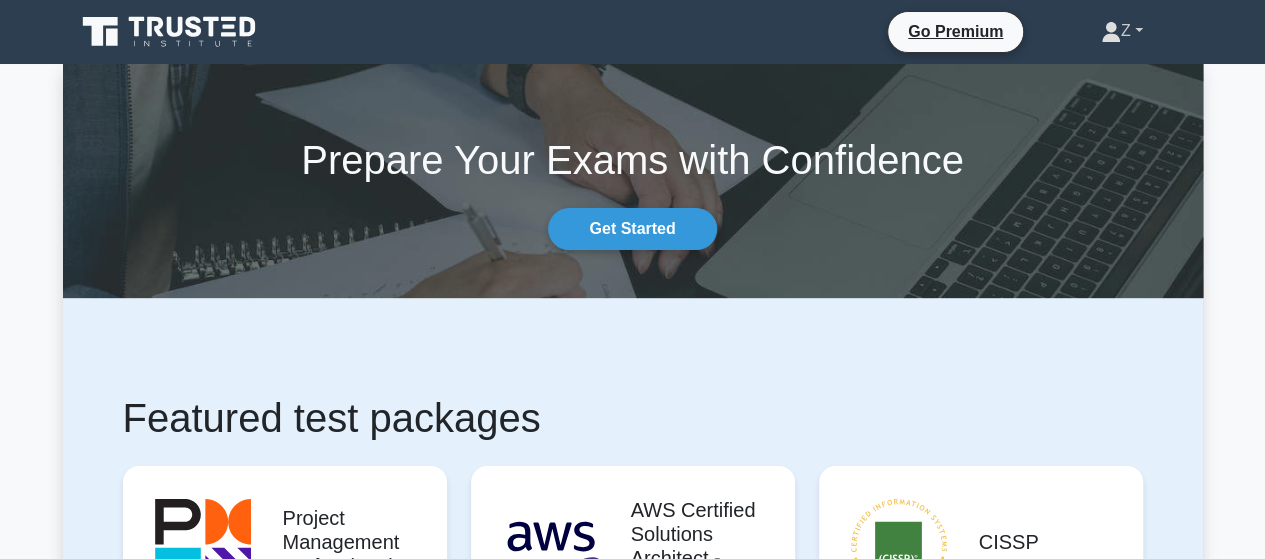 click on "Z" at bounding box center [1122, 31] 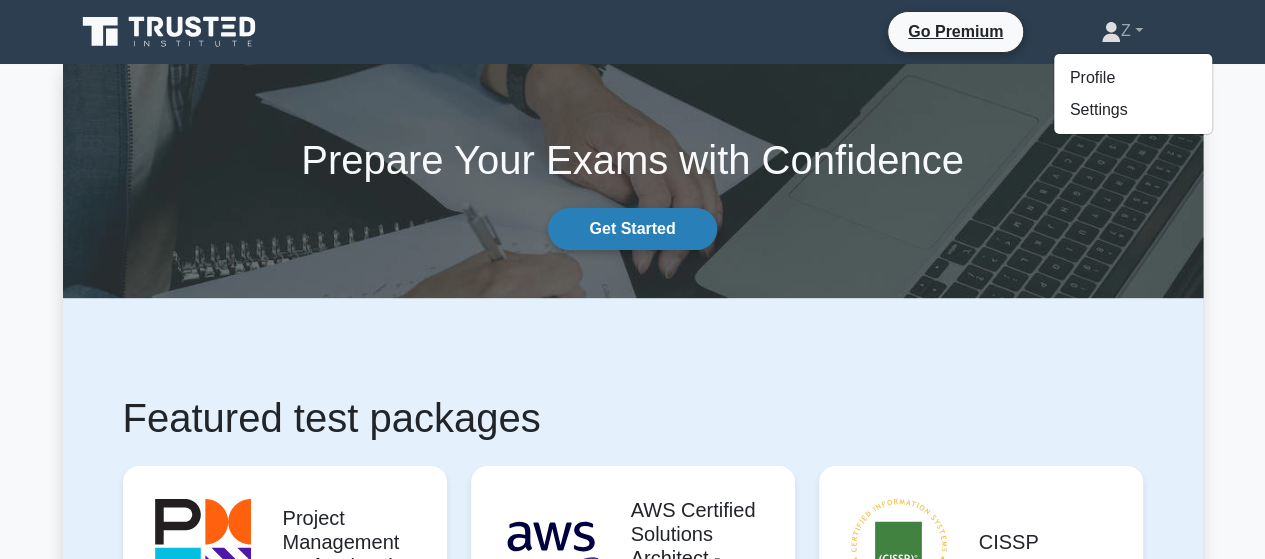 click on "Get Started" at bounding box center [632, 229] 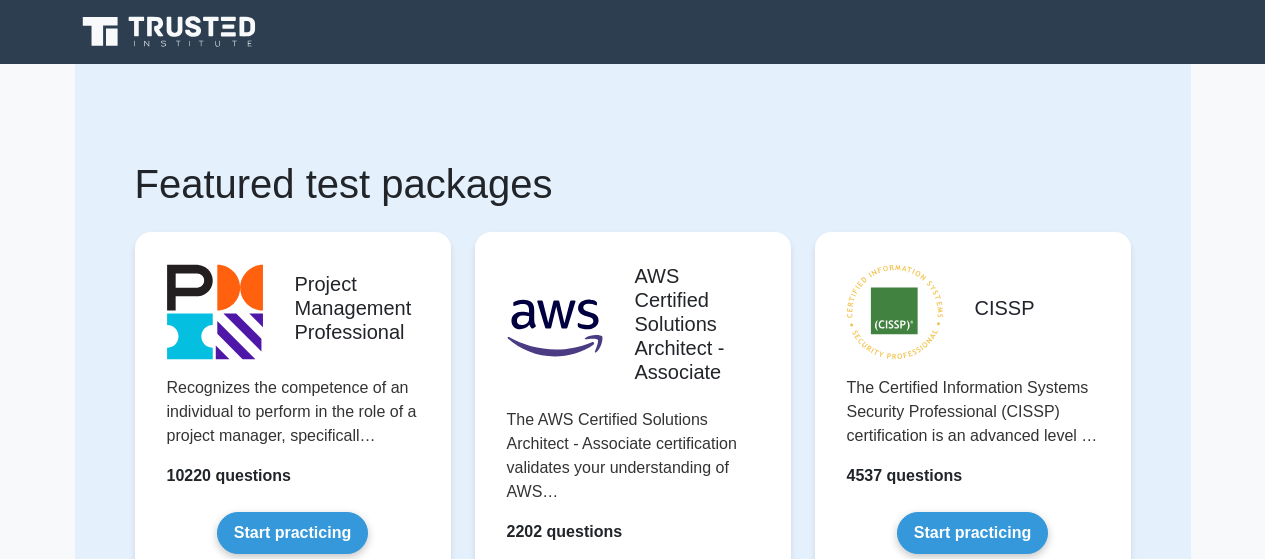 scroll, scrollTop: 0, scrollLeft: 0, axis: both 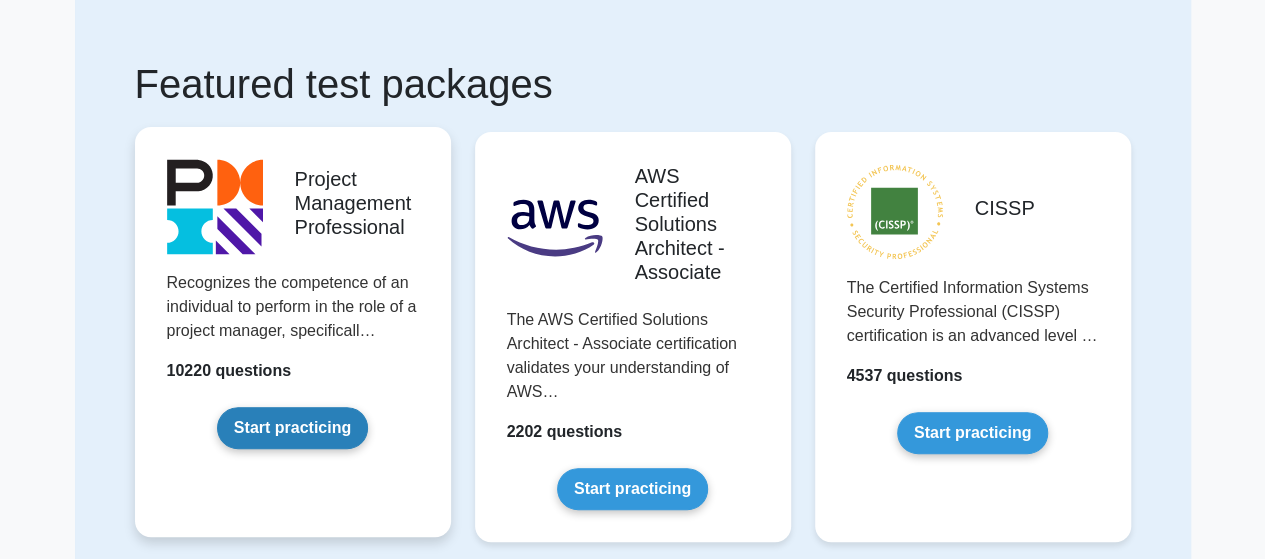 click on "Start practicing" at bounding box center [292, 428] 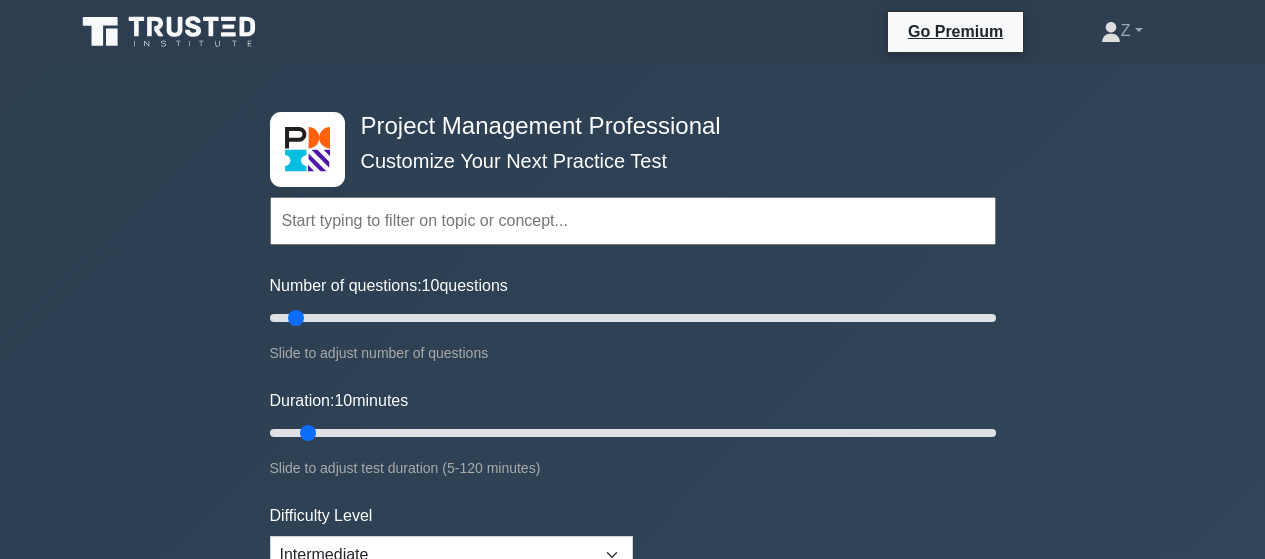 scroll, scrollTop: 0, scrollLeft: 0, axis: both 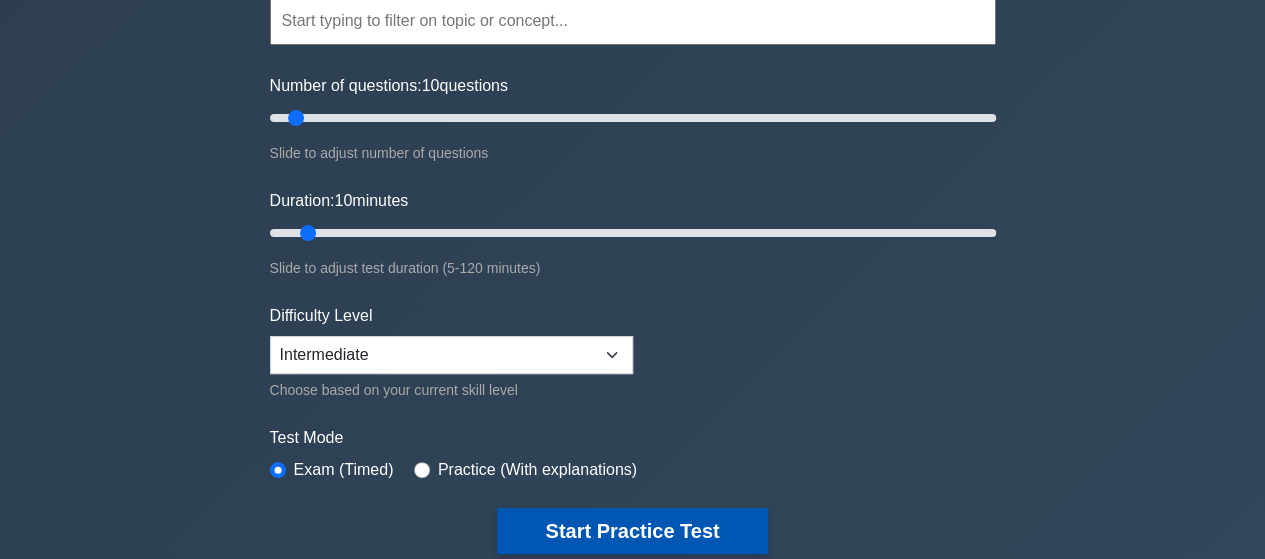 click on "Start Practice Test" at bounding box center [632, 531] 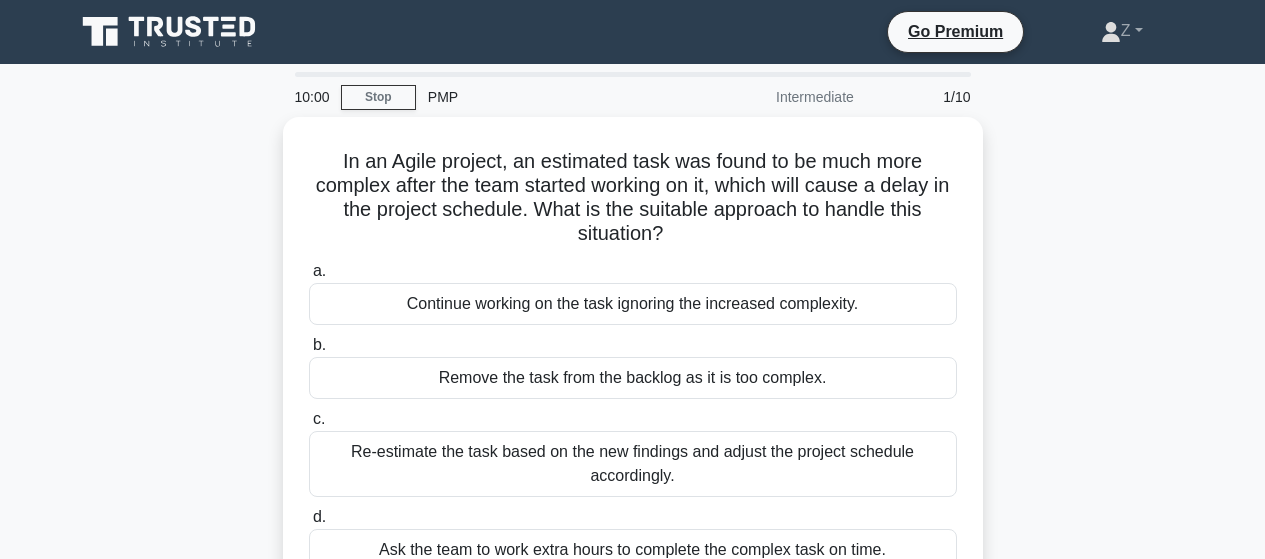 scroll, scrollTop: 0, scrollLeft: 0, axis: both 